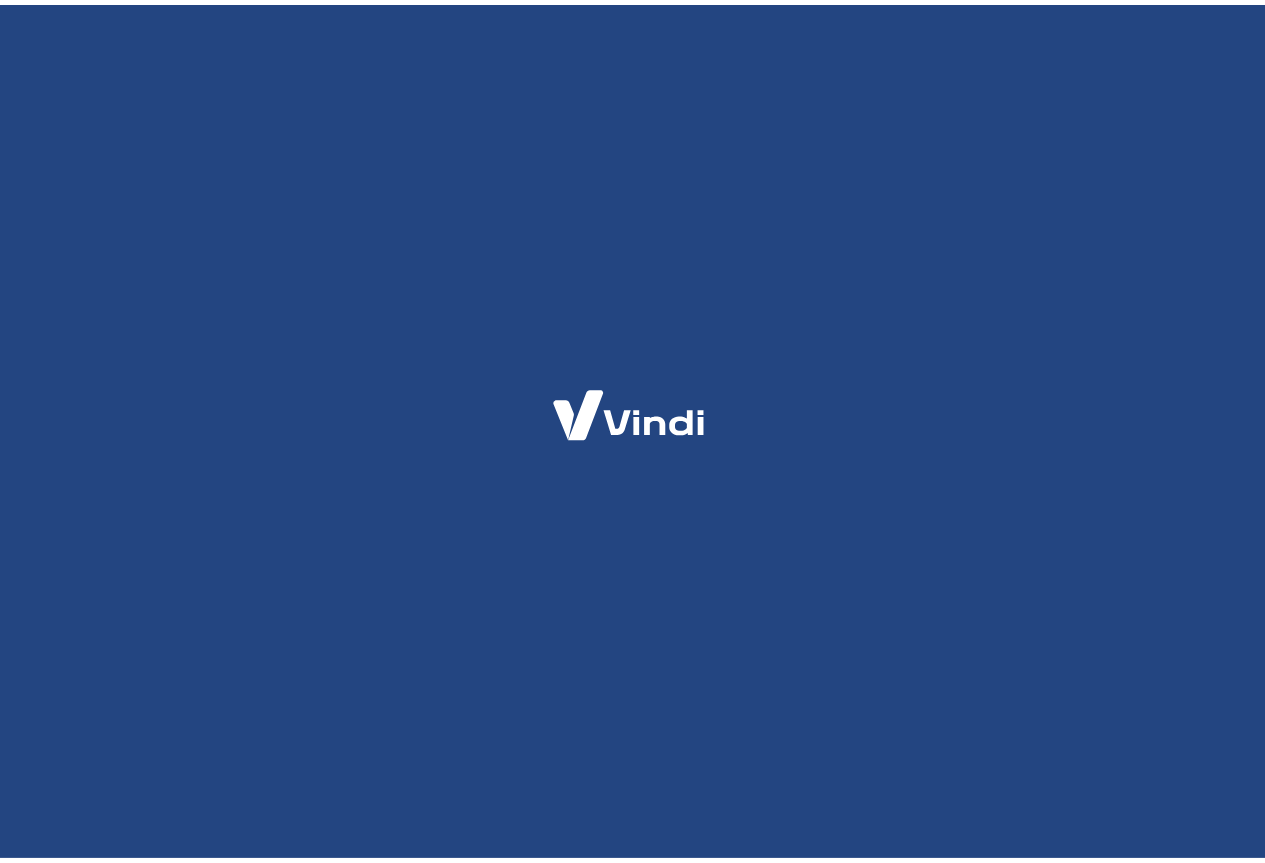 scroll, scrollTop: 0, scrollLeft: 0, axis: both 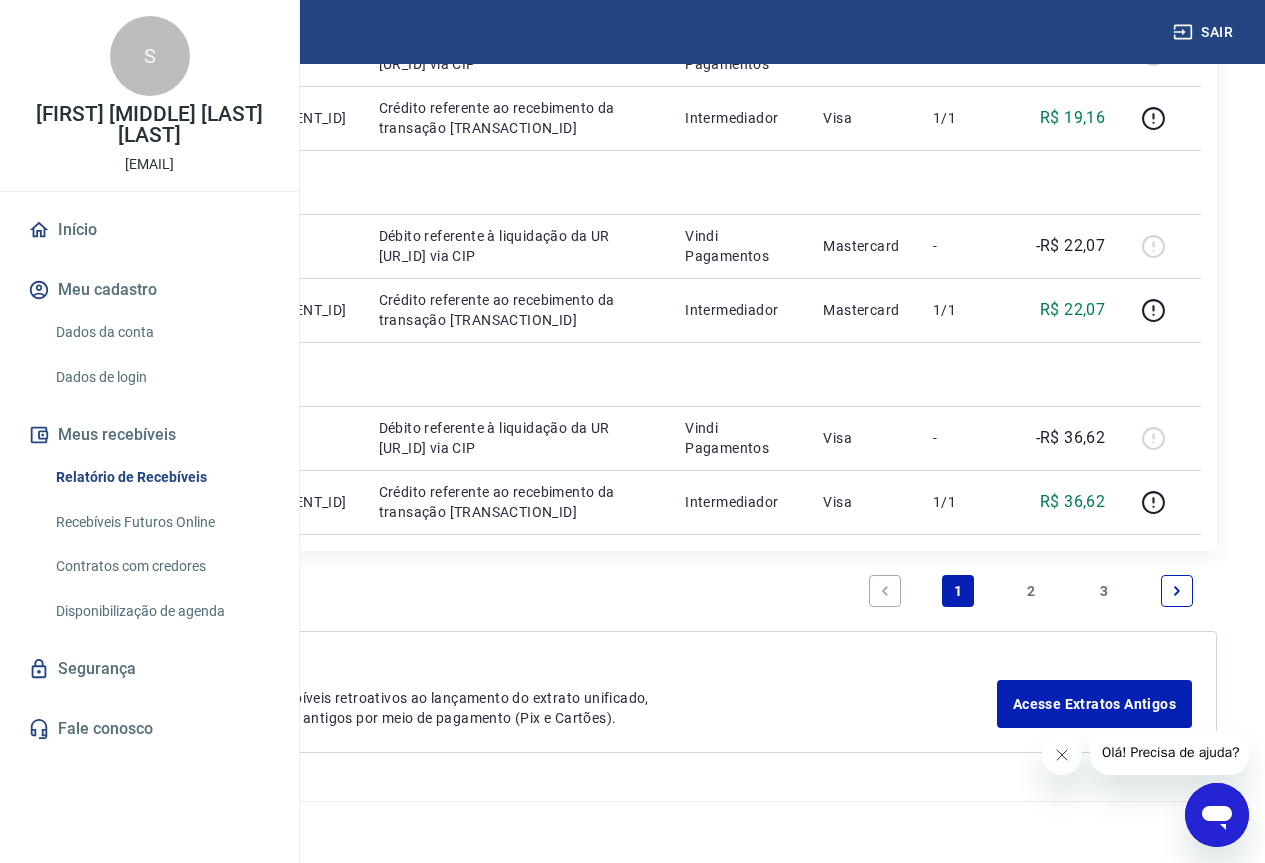 click on "2" at bounding box center [1031, 591] 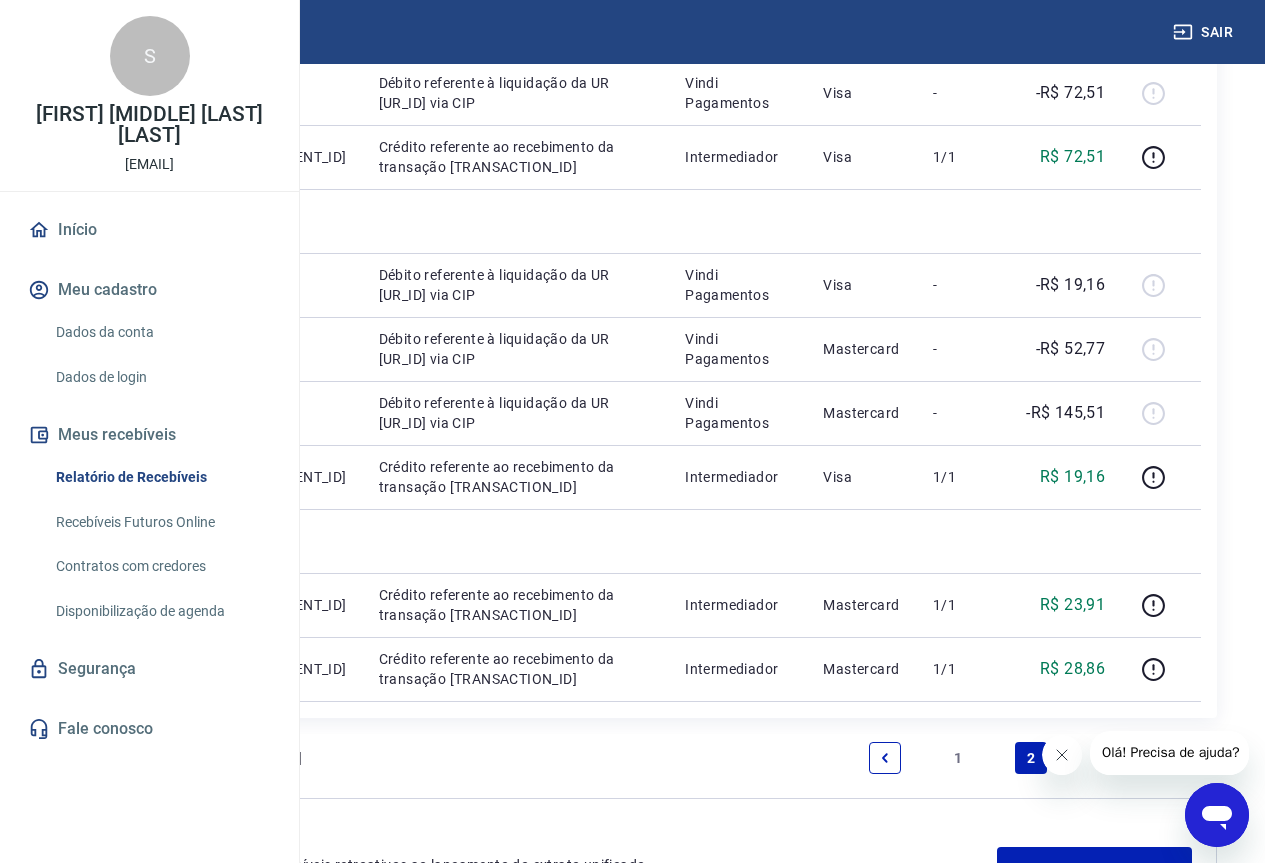 scroll, scrollTop: 1600, scrollLeft: 0, axis: vertical 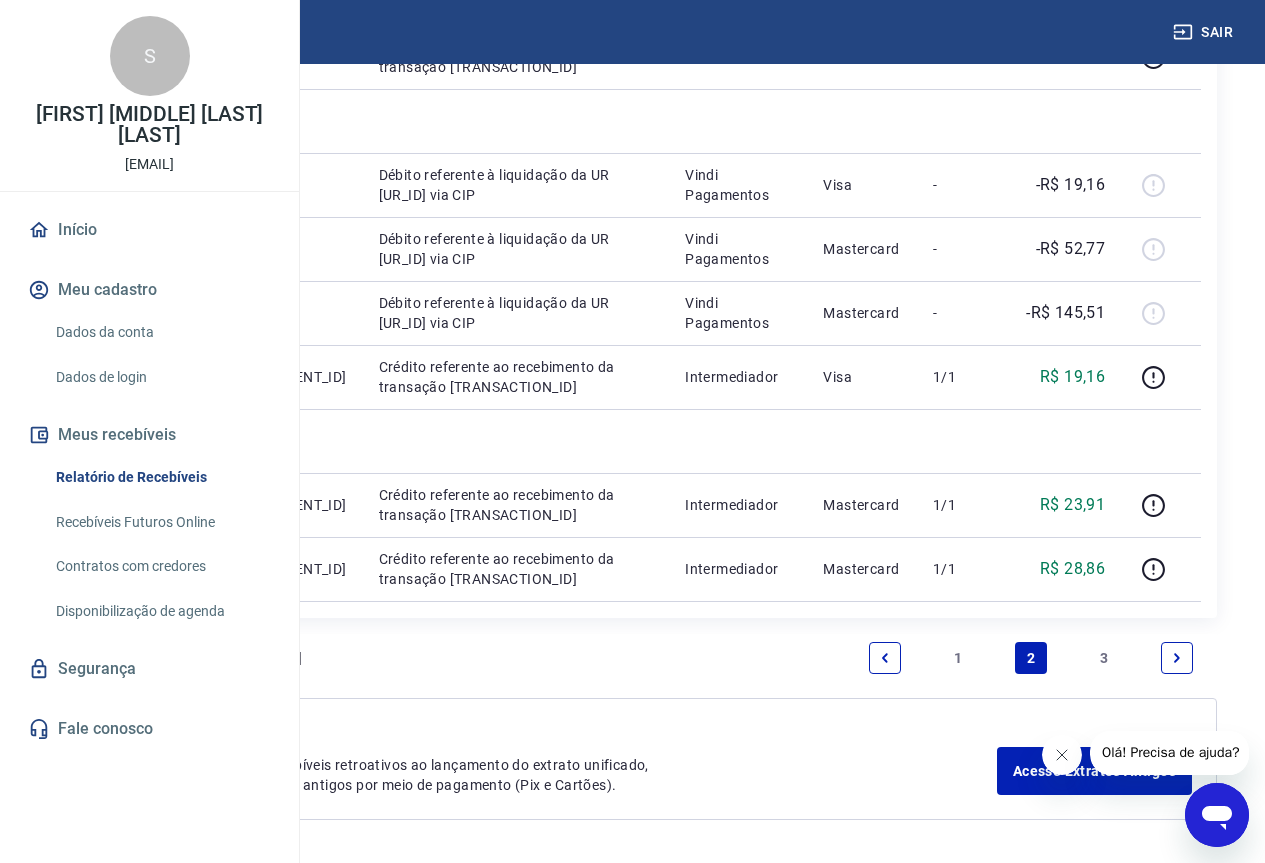 drag, startPoint x: 563, startPoint y: 551, endPoint x: 487, endPoint y: 501, distance: 90.97253 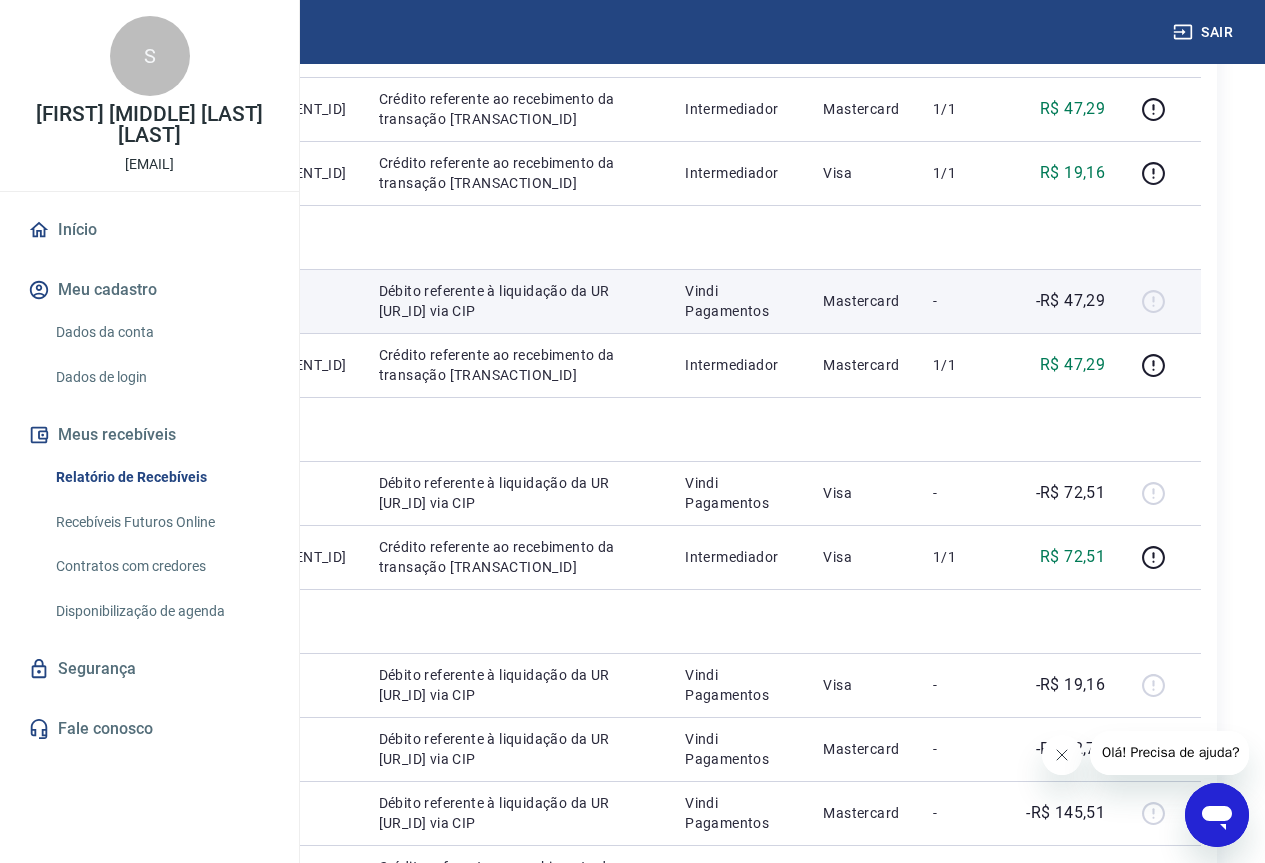 scroll, scrollTop: 1300, scrollLeft: 0, axis: vertical 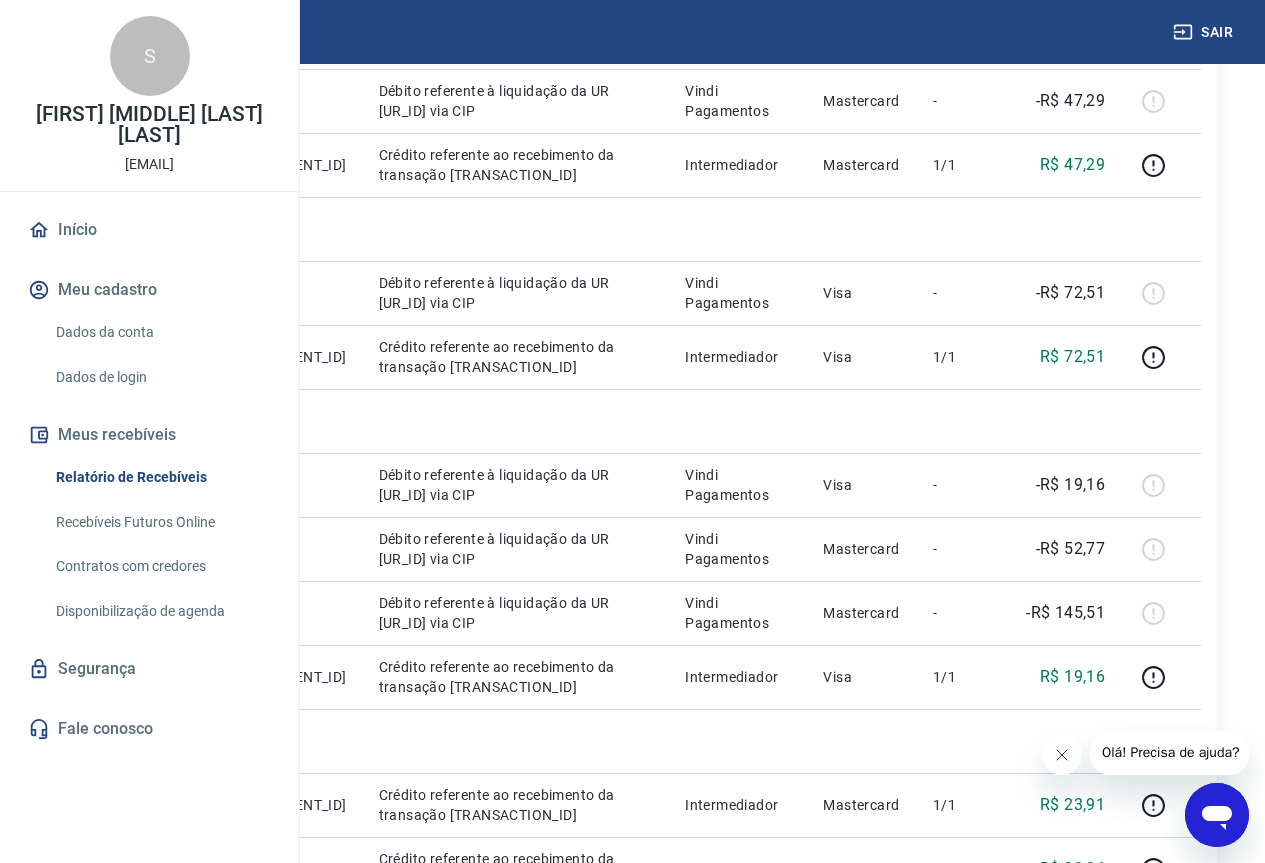 drag, startPoint x: 558, startPoint y: 536, endPoint x: 485, endPoint y: 496, distance: 83.240616 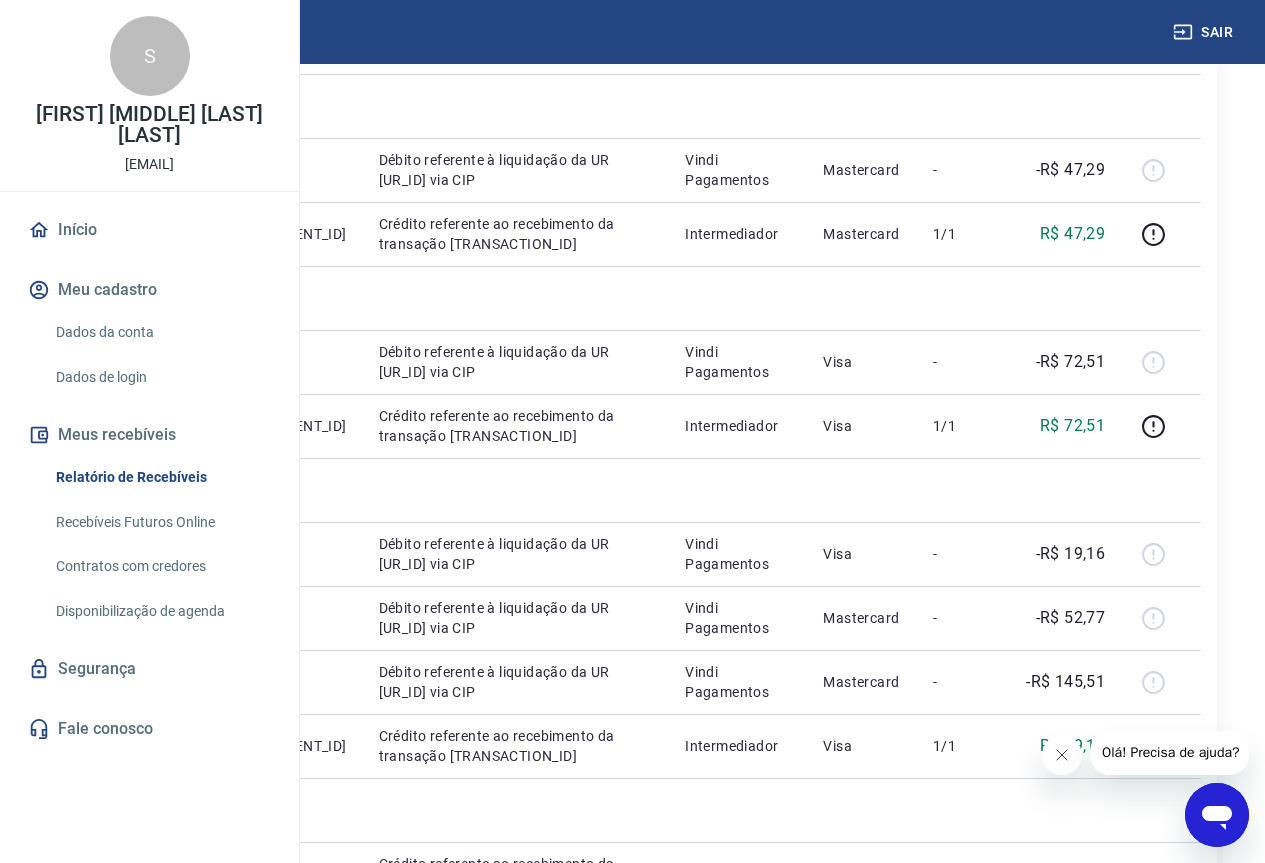 scroll, scrollTop: 1200, scrollLeft: 0, axis: vertical 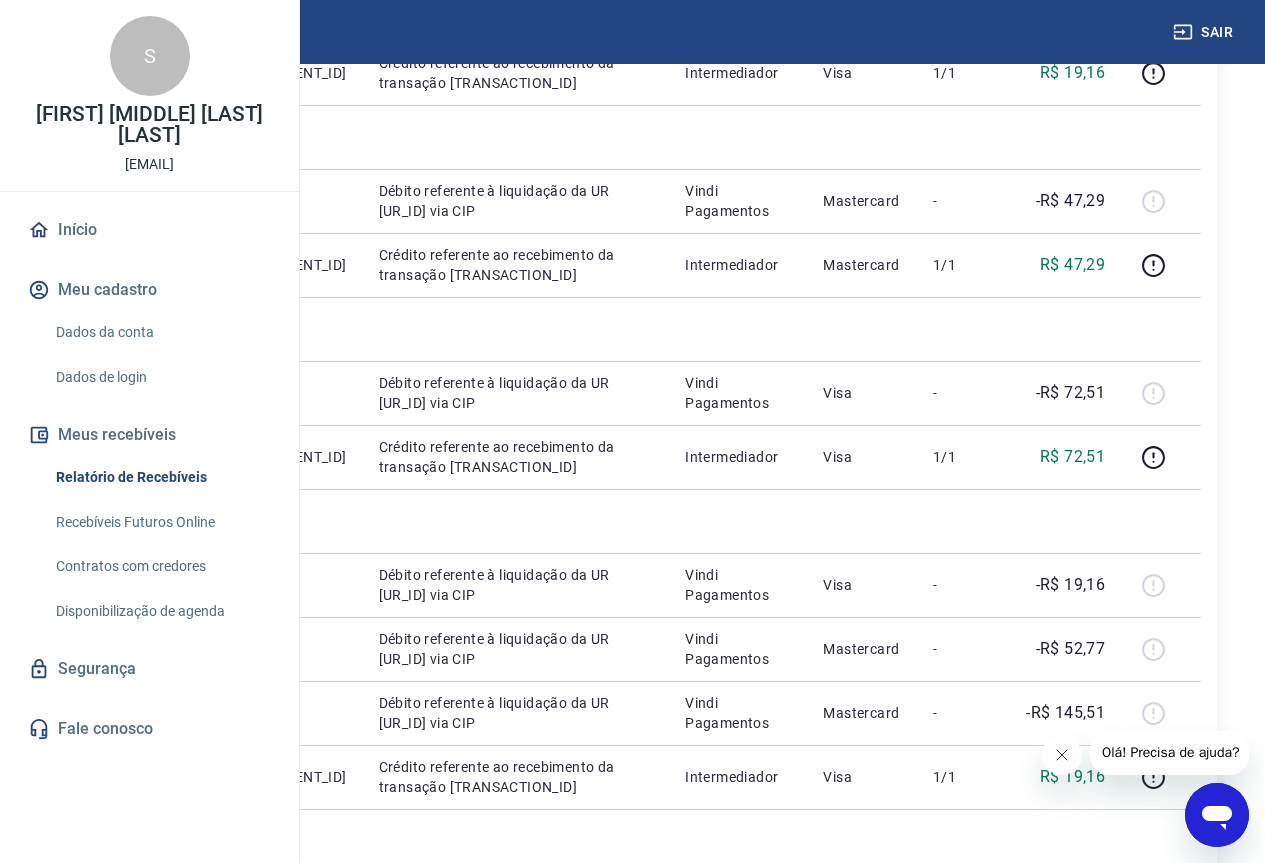 drag, startPoint x: 574, startPoint y: 343, endPoint x: 490, endPoint y: 280, distance: 105 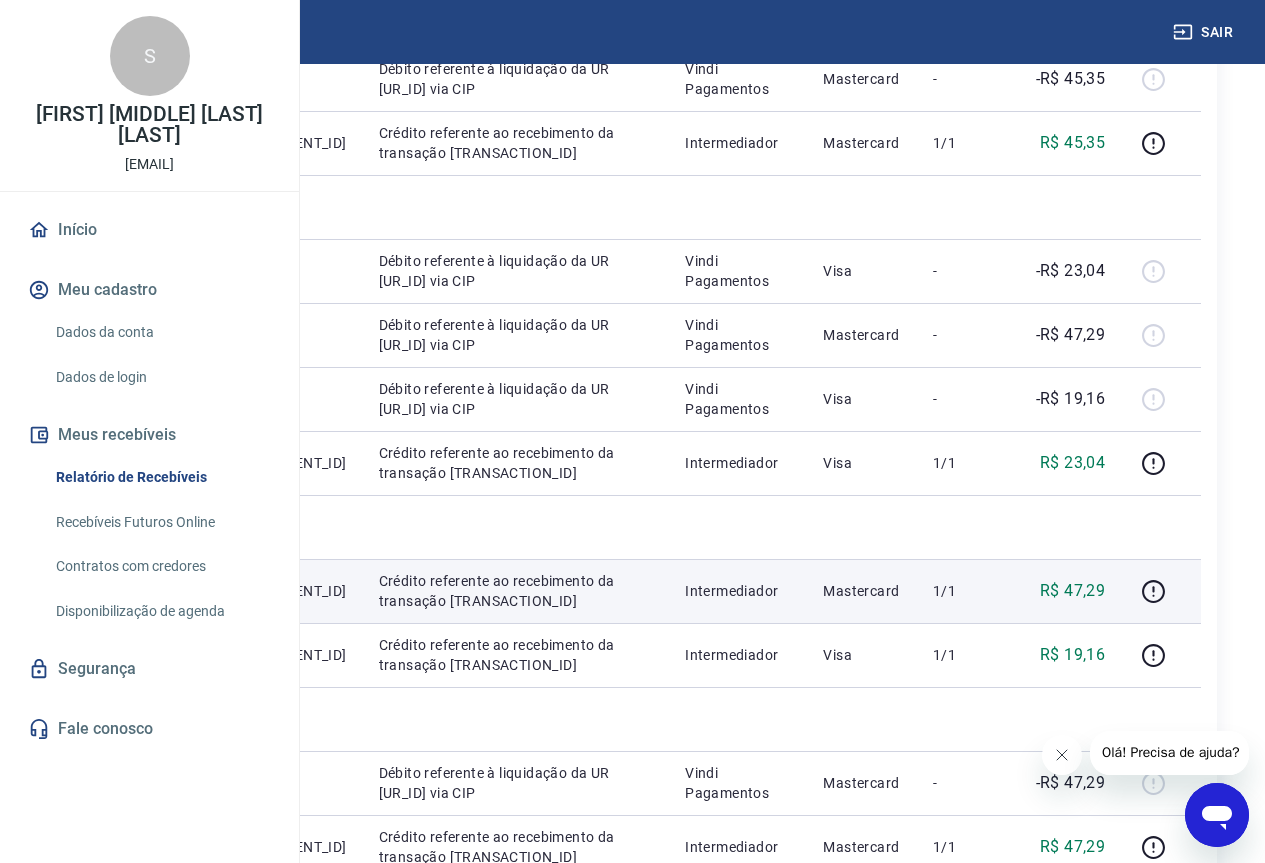 scroll, scrollTop: 500, scrollLeft: 0, axis: vertical 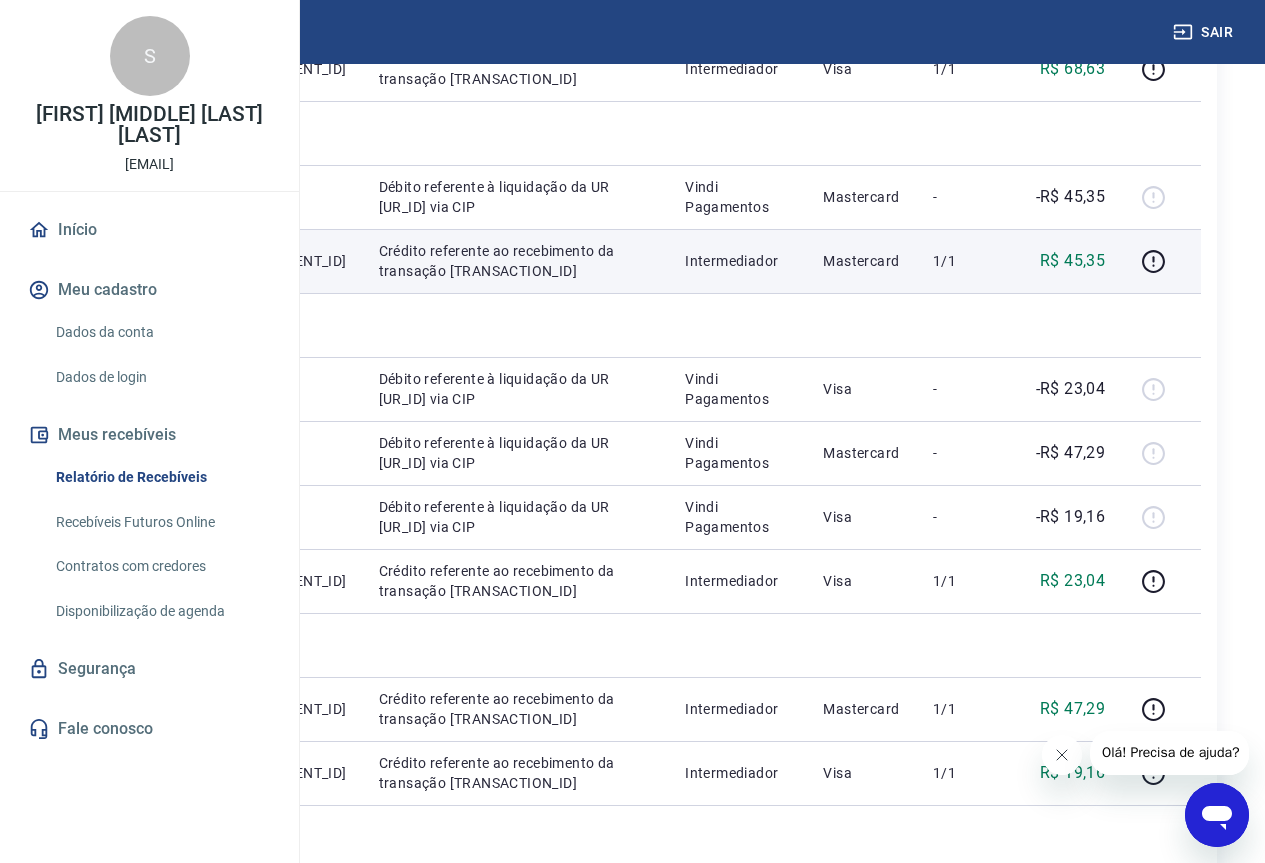 drag, startPoint x: 570, startPoint y: 475, endPoint x: 485, endPoint y: 432, distance: 95.257545 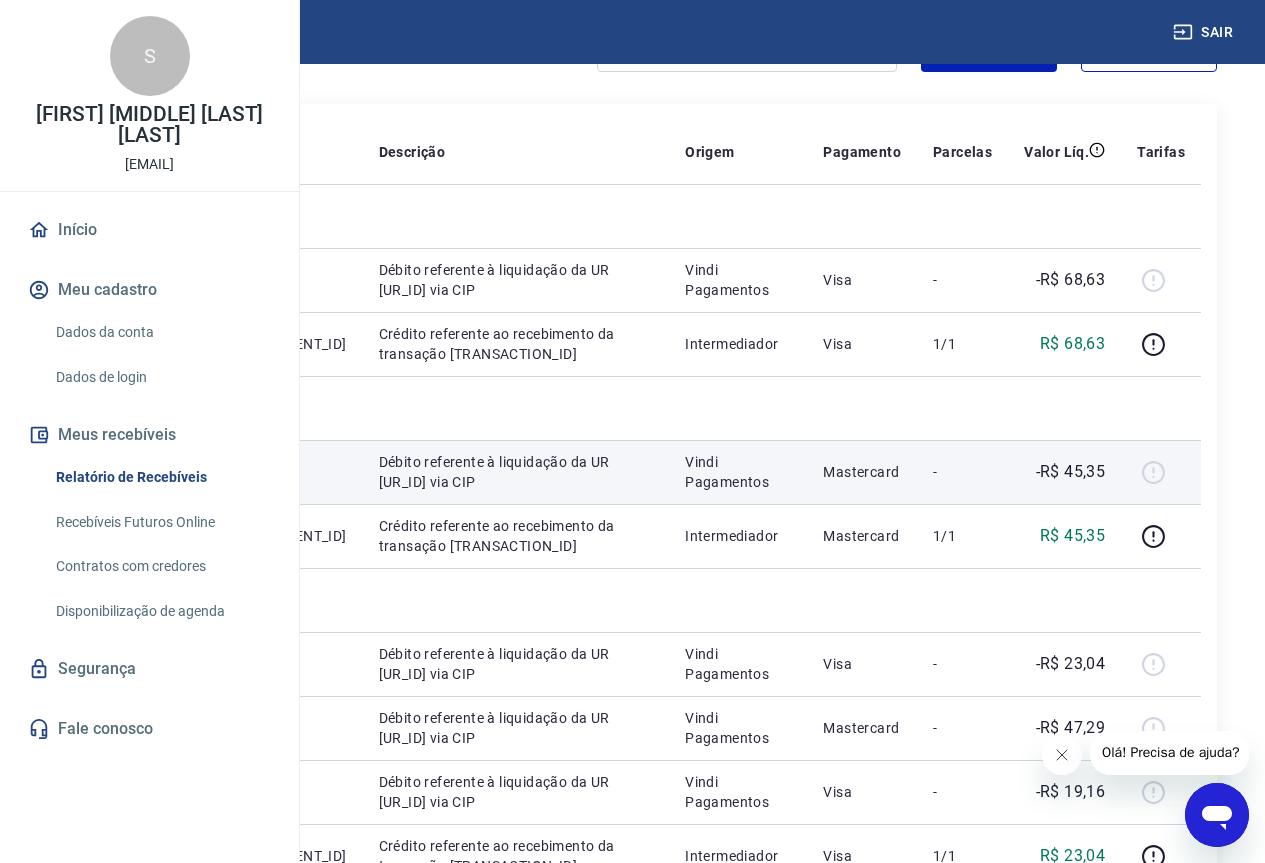 scroll, scrollTop: 200, scrollLeft: 0, axis: vertical 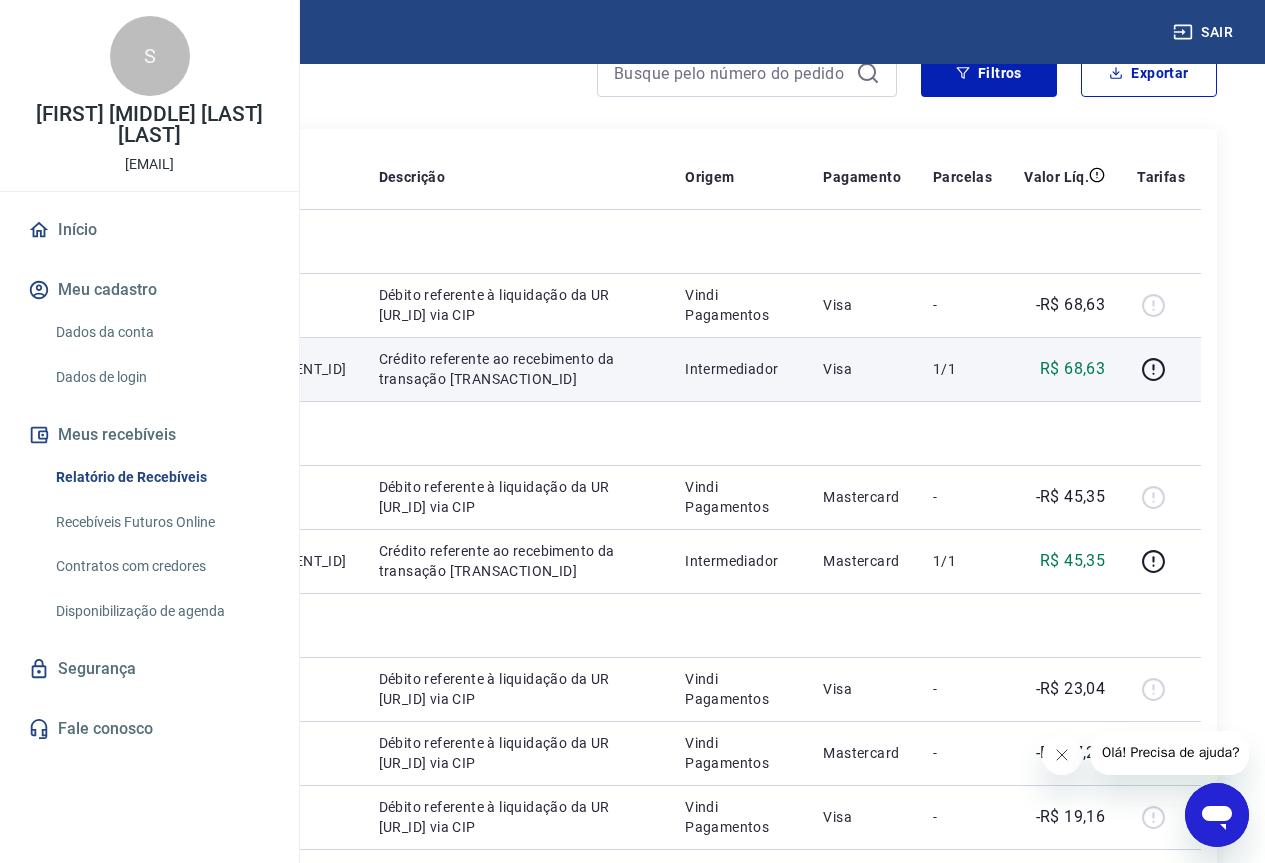 drag, startPoint x: 512, startPoint y: 471, endPoint x: 478, endPoint y: 438, distance: 47.38143 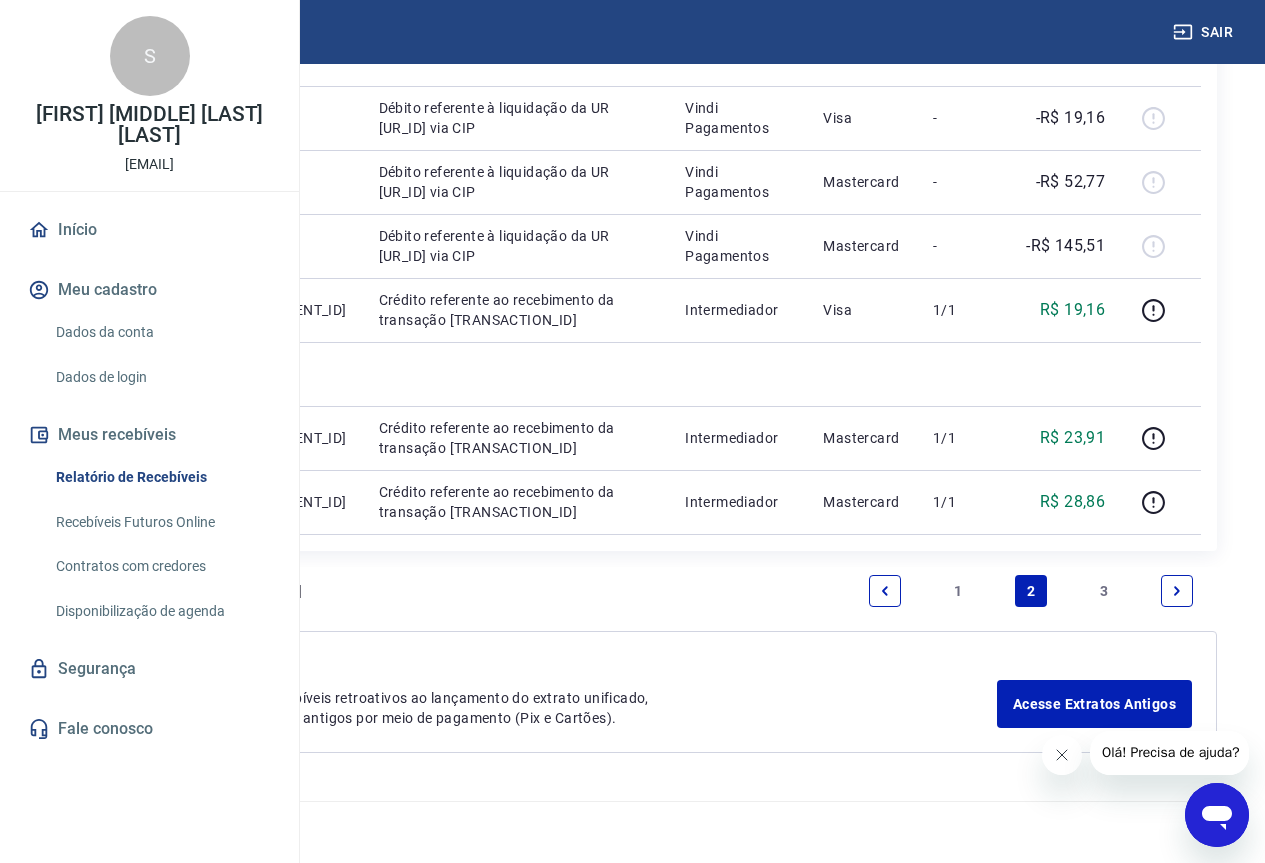 scroll, scrollTop: 2807, scrollLeft: 0, axis: vertical 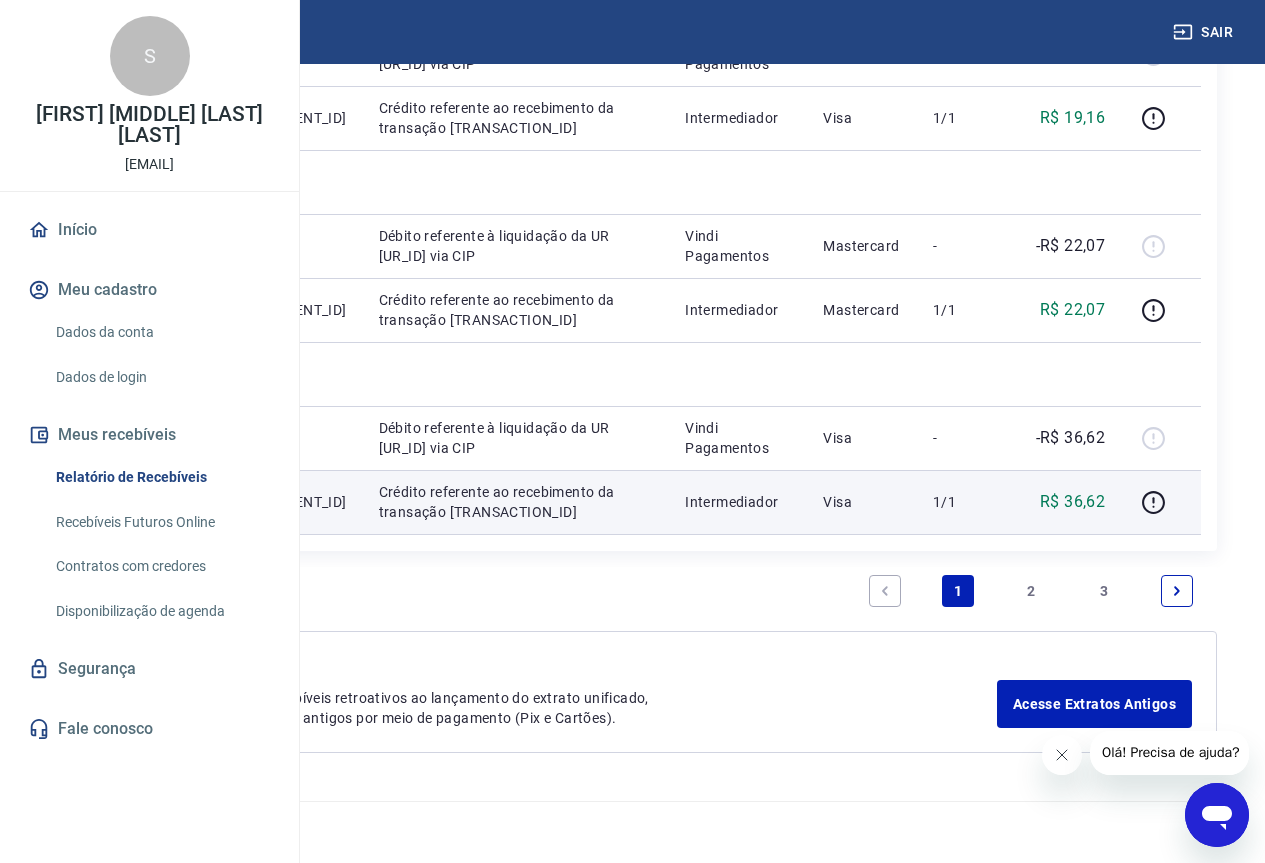 drag, startPoint x: 557, startPoint y: 537, endPoint x: 485, endPoint y: 480, distance: 91.83137 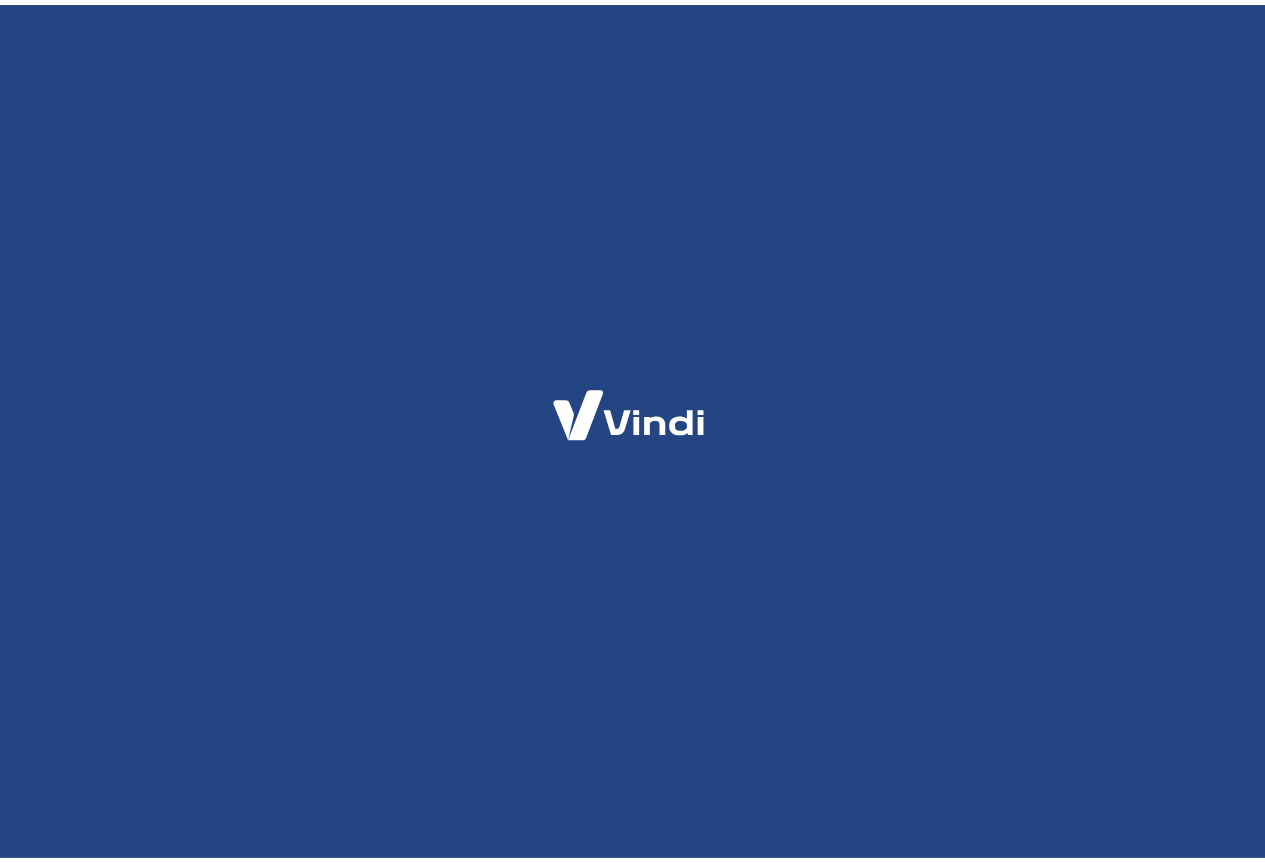 scroll, scrollTop: 0, scrollLeft: 0, axis: both 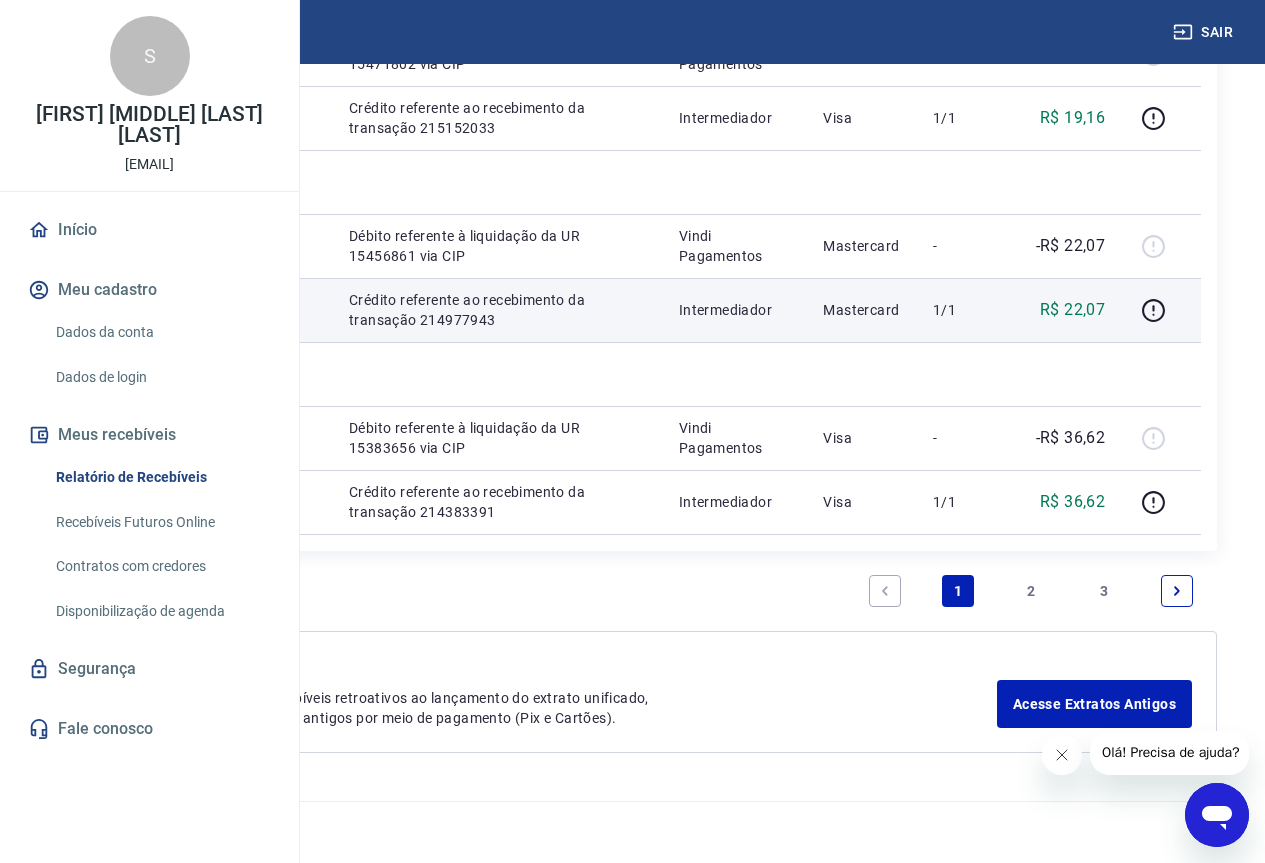 drag, startPoint x: 545, startPoint y: 531, endPoint x: 446, endPoint y: 499, distance: 104.04326 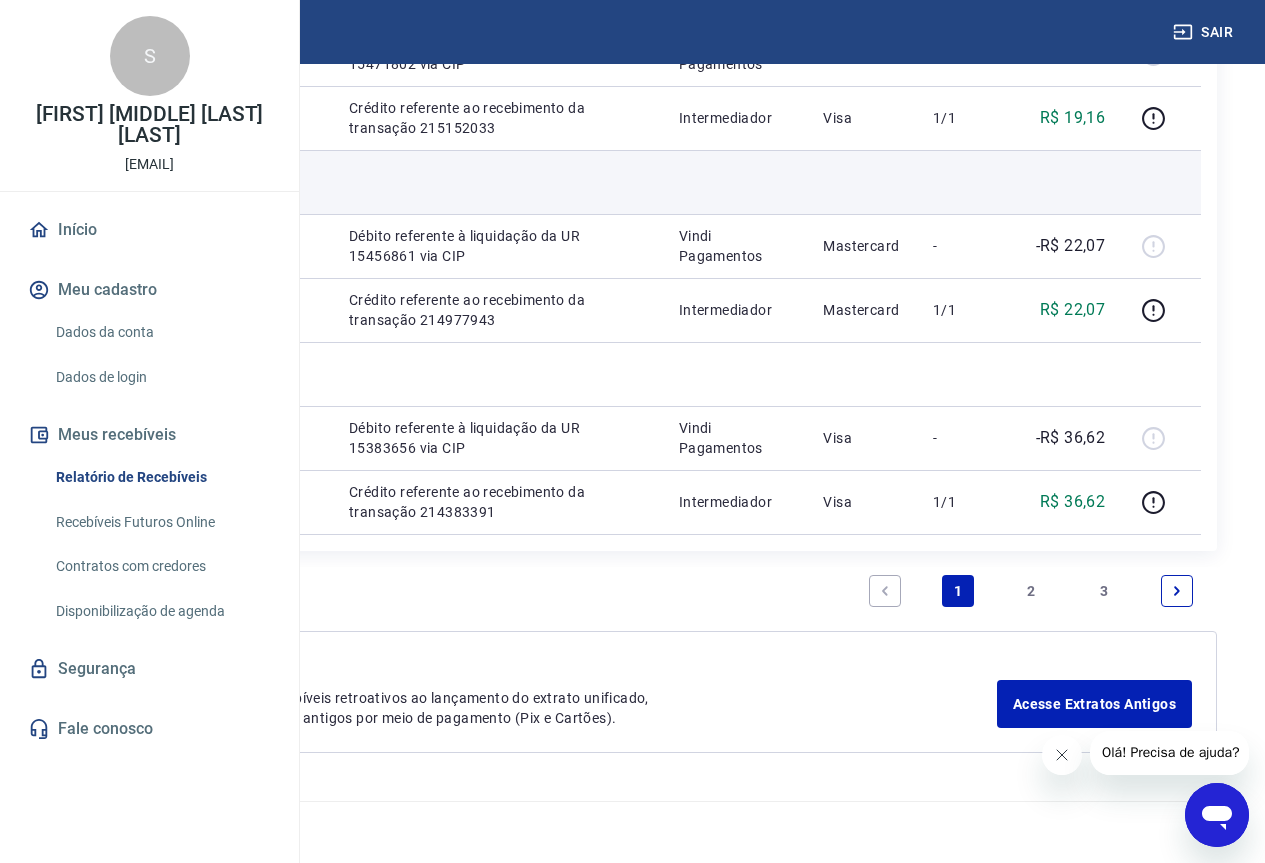 scroll, scrollTop: 2100, scrollLeft: 0, axis: vertical 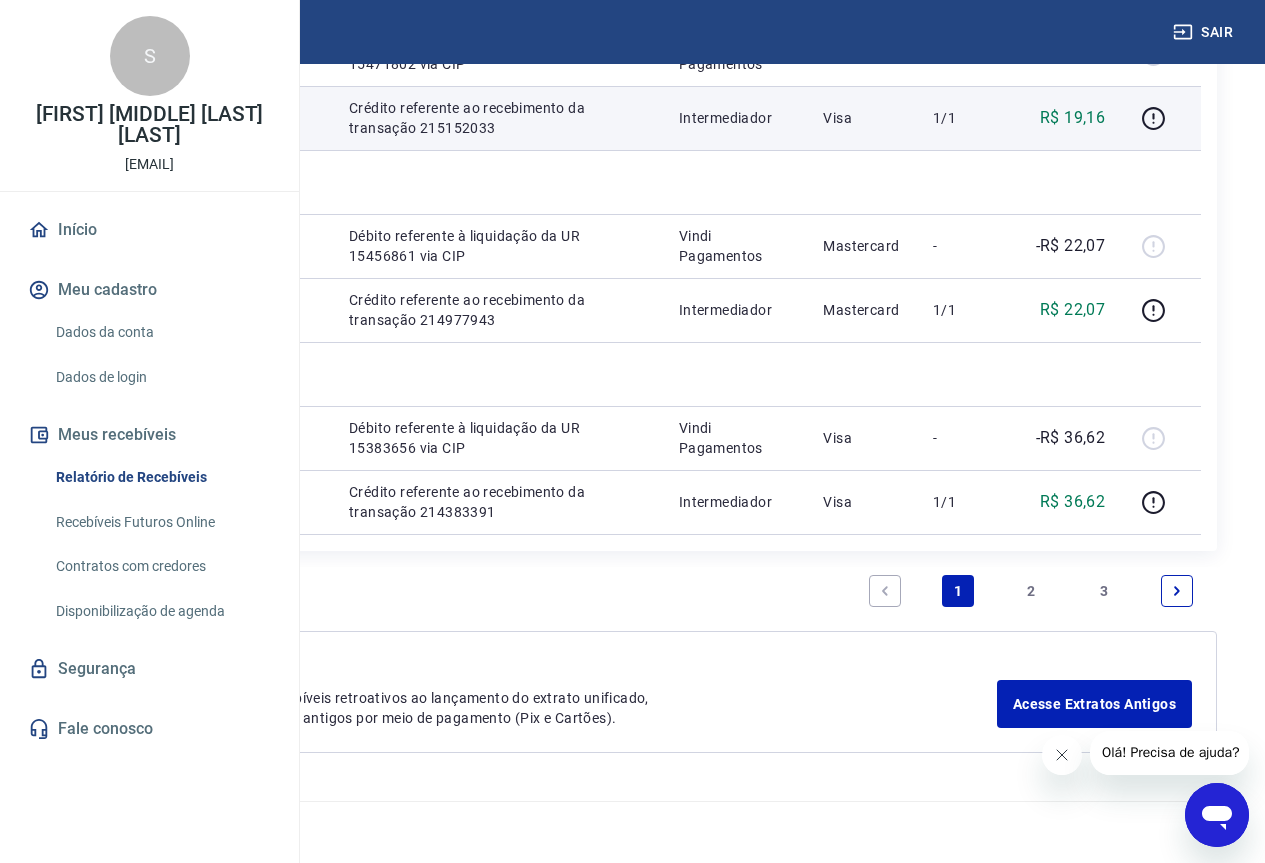 drag, startPoint x: 565, startPoint y: 523, endPoint x: 498, endPoint y: 477, distance: 81.27115 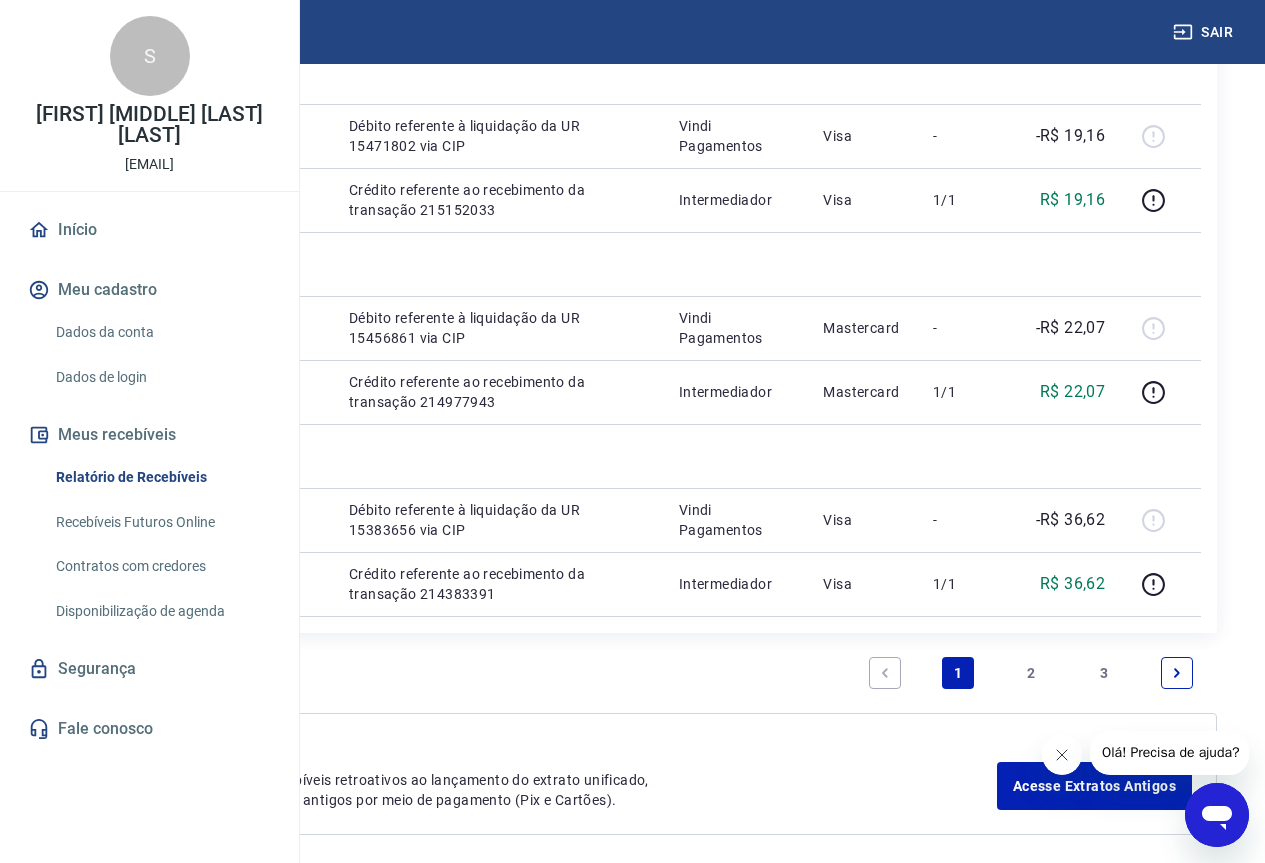 scroll, scrollTop: 1700, scrollLeft: 0, axis: vertical 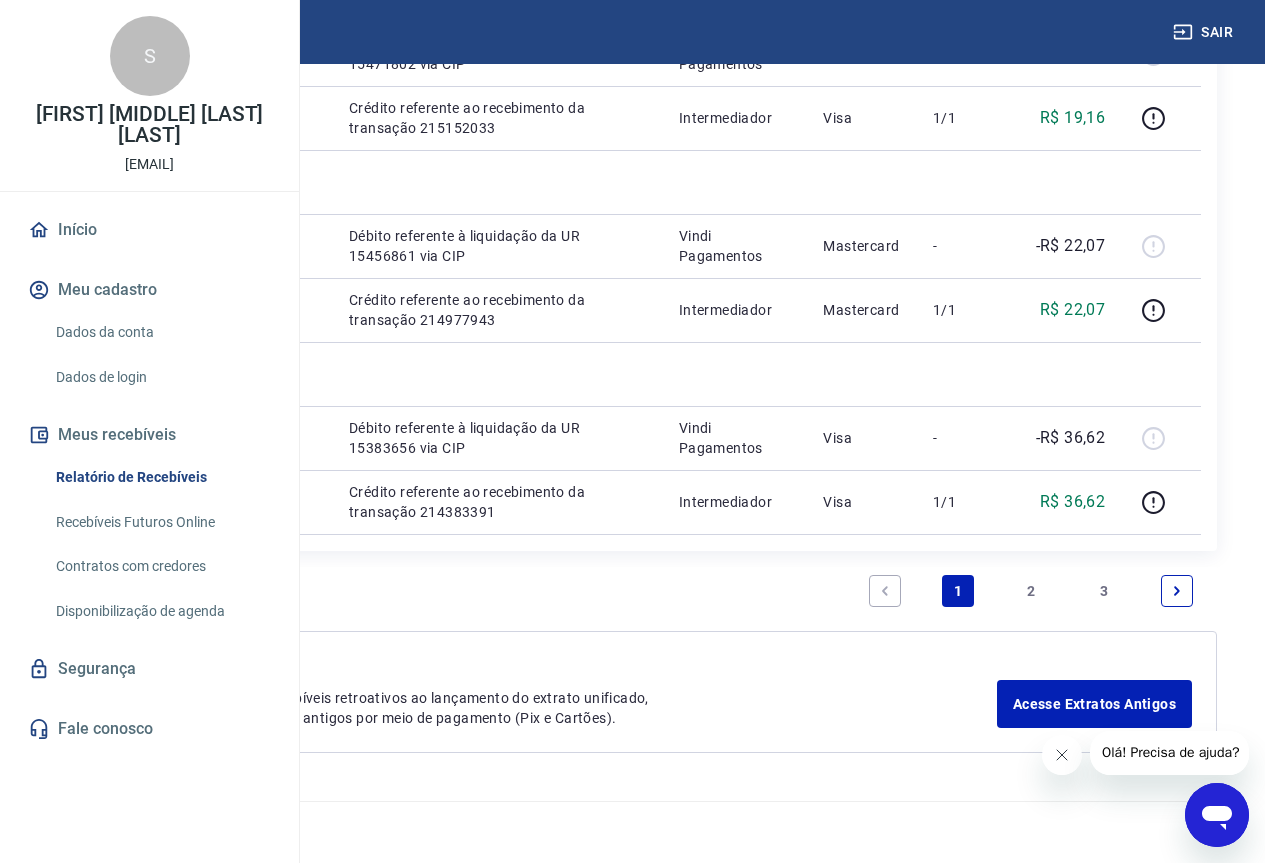 drag, startPoint x: 560, startPoint y: 615, endPoint x: 494, endPoint y: 580, distance: 74.70609 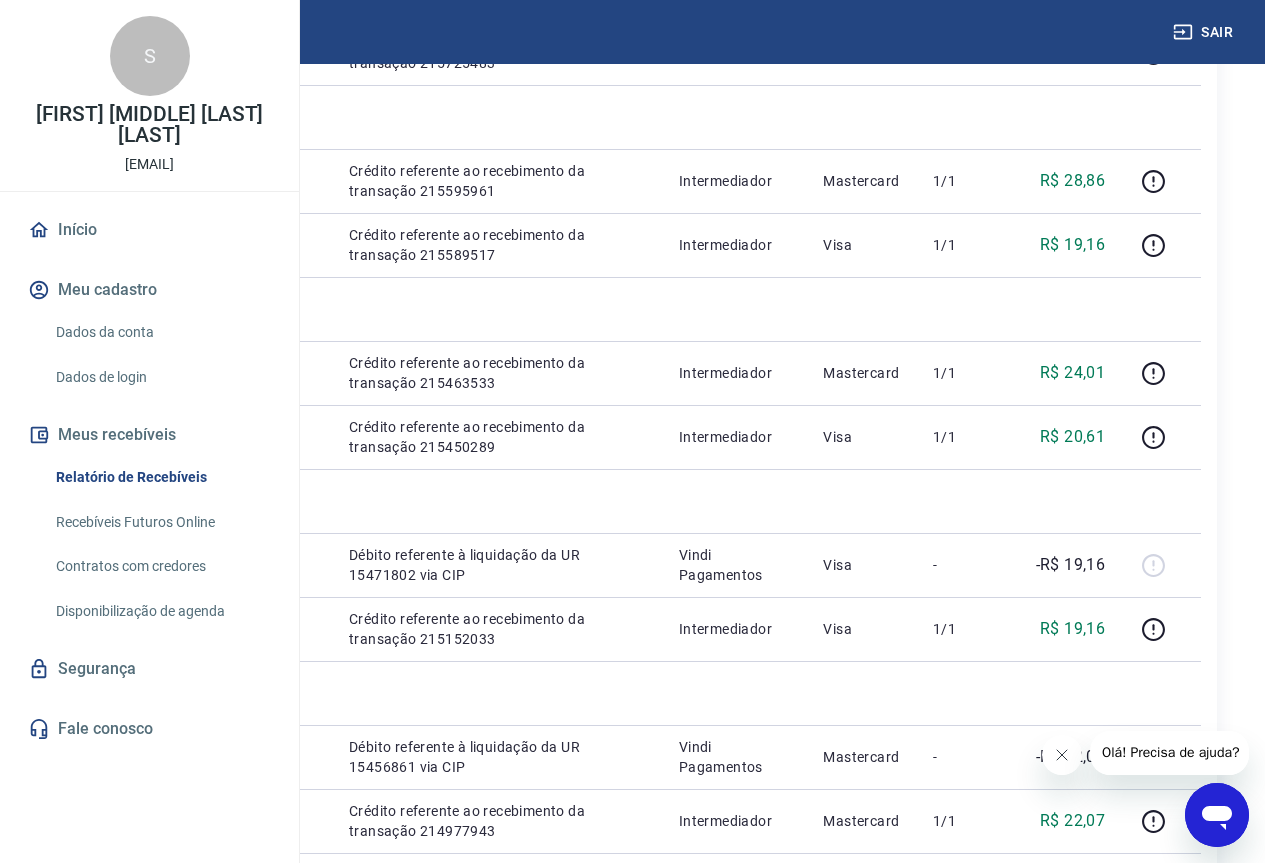 scroll, scrollTop: 1200, scrollLeft: 0, axis: vertical 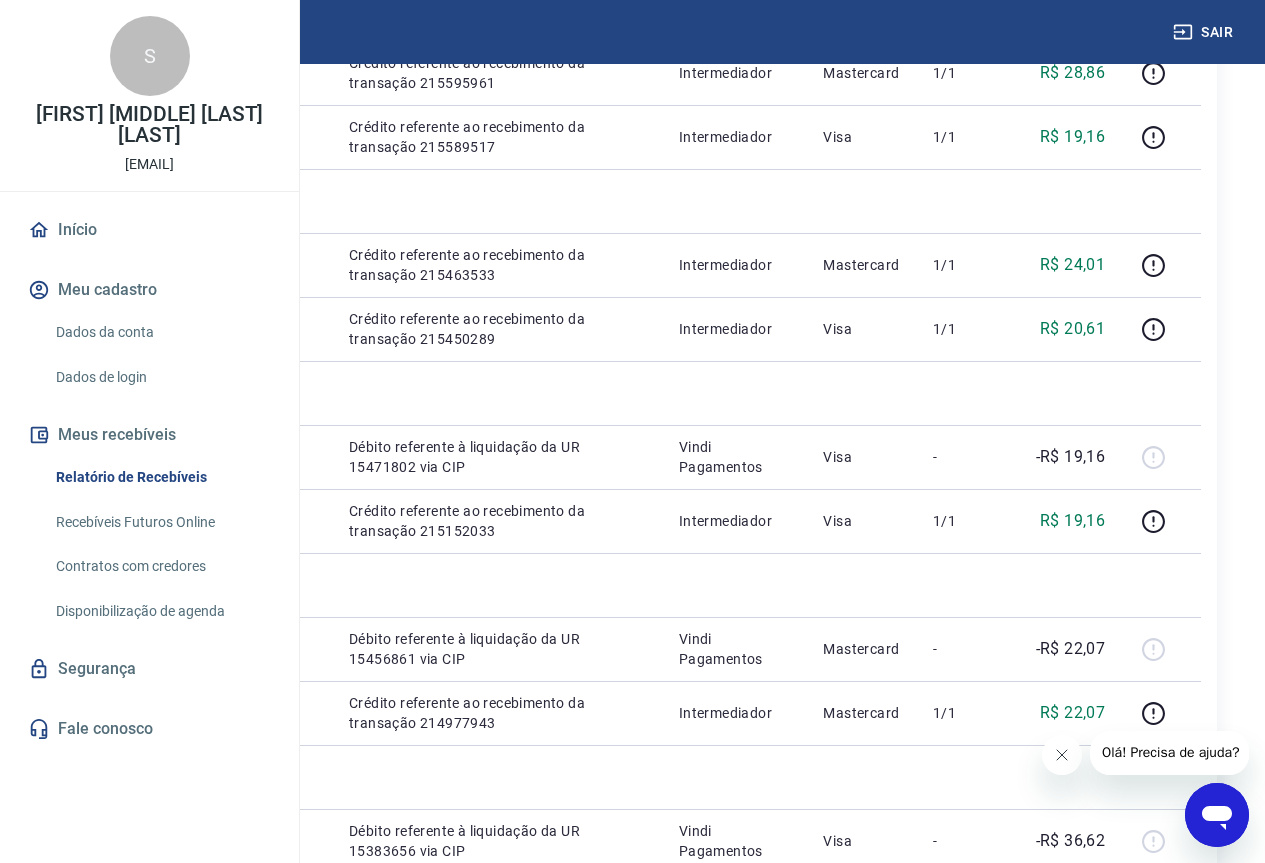 drag, startPoint x: 557, startPoint y: 510, endPoint x: 487, endPoint y: 467, distance: 82.1523 